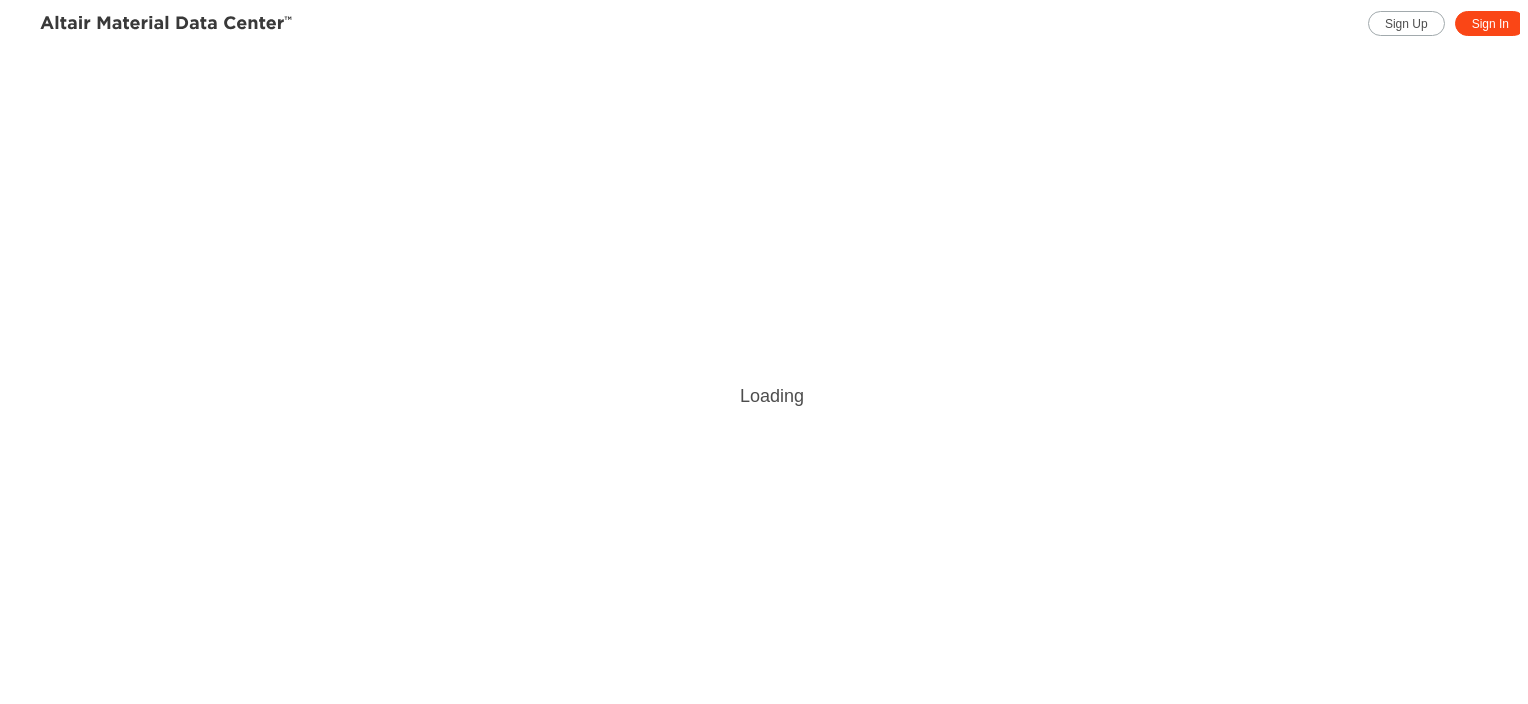 scroll, scrollTop: 0, scrollLeft: 0, axis: both 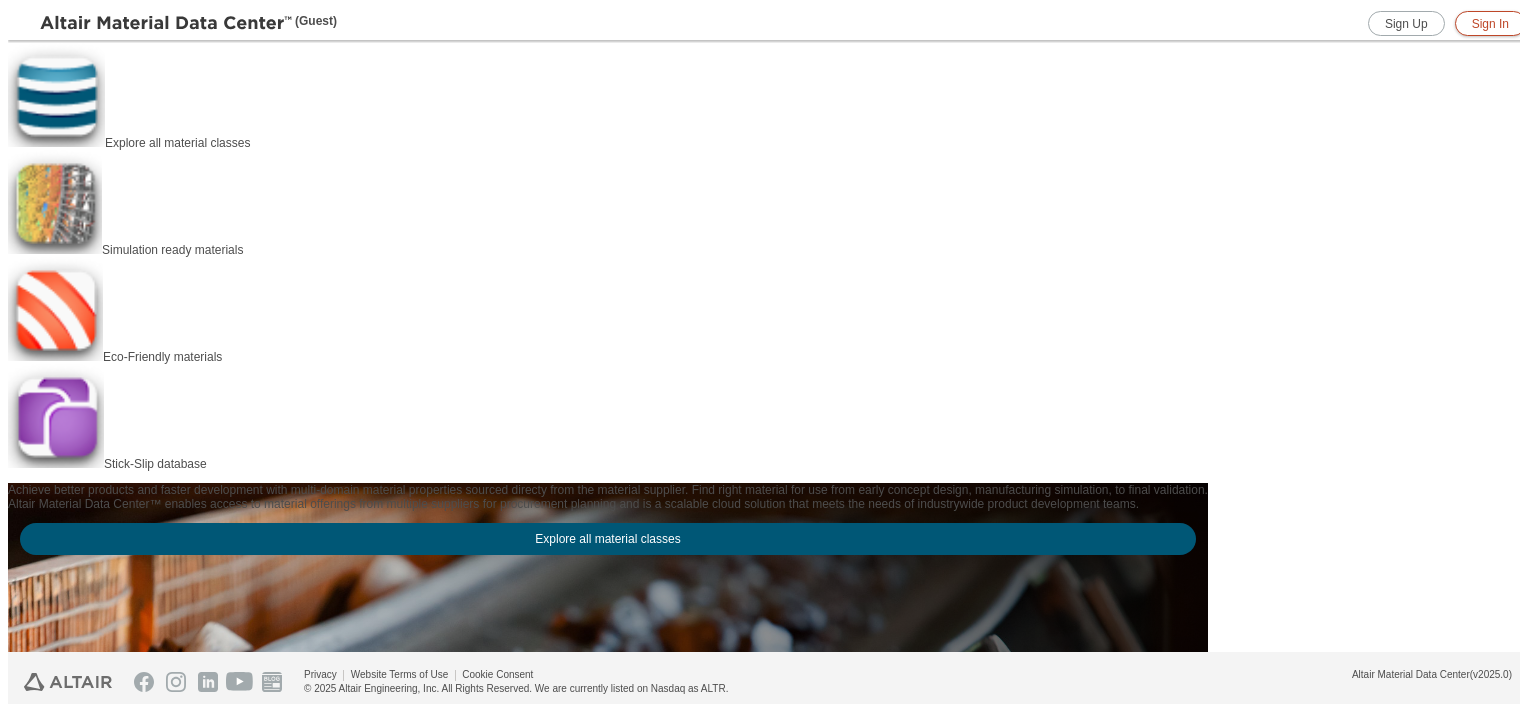 click on "Sign In" at bounding box center [1490, 24] 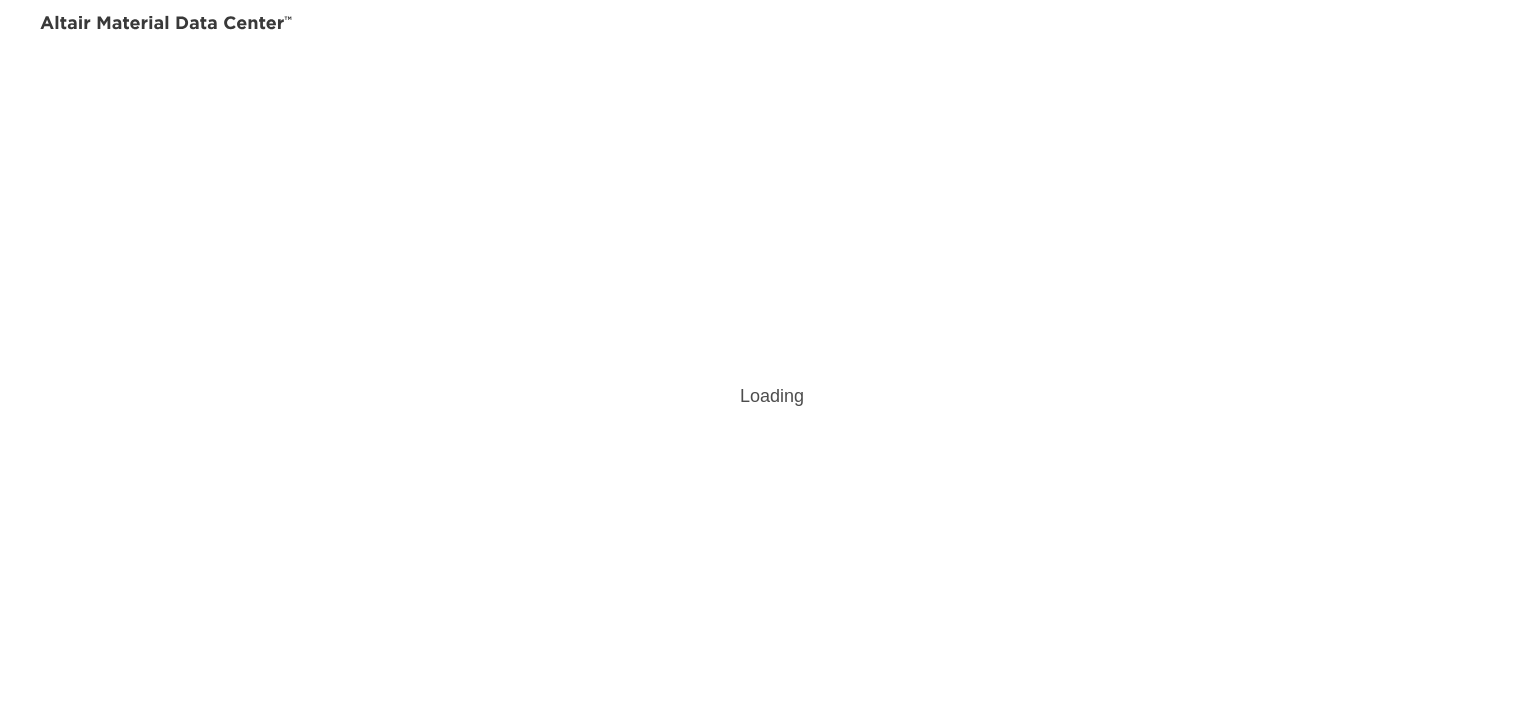 scroll, scrollTop: 0, scrollLeft: 0, axis: both 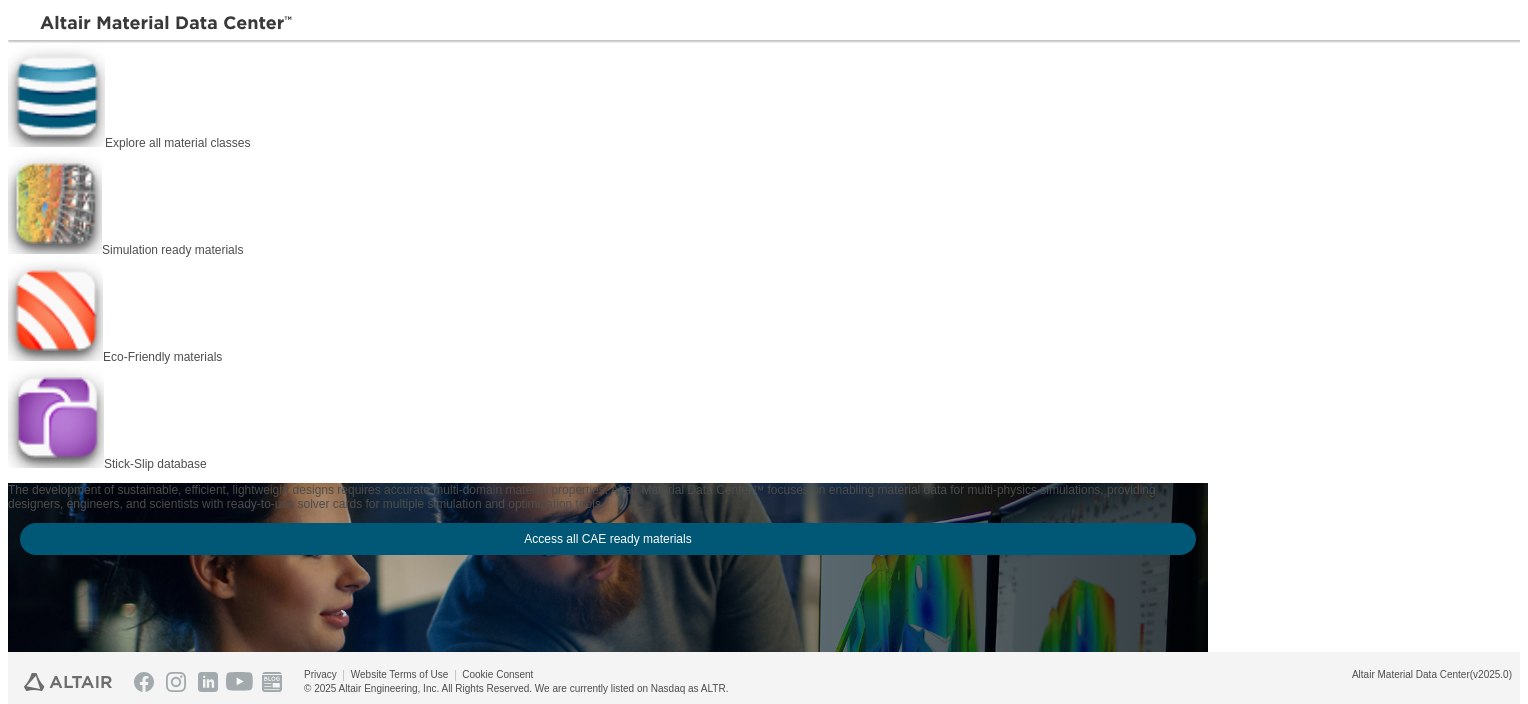 click on "Explore all material classes" at bounding box center (177, 143) 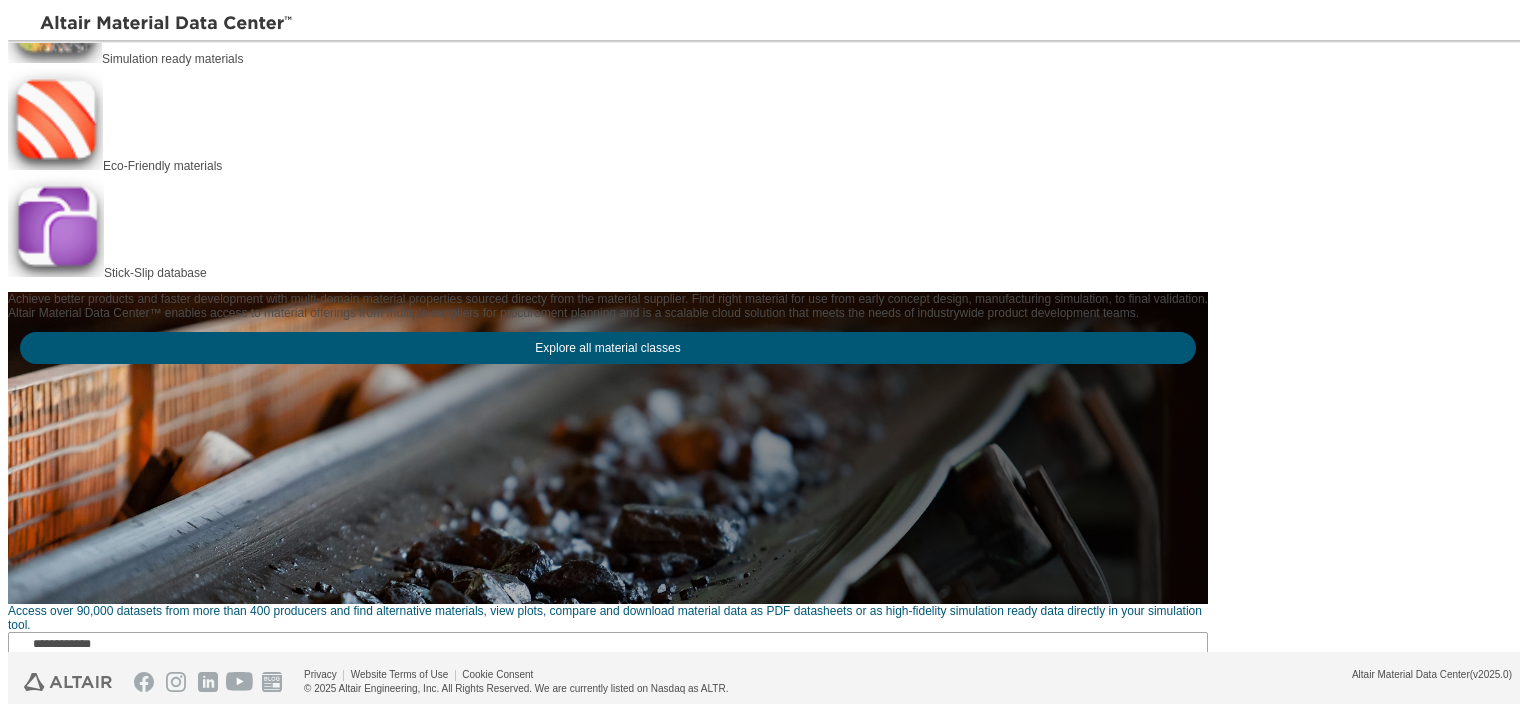 scroll, scrollTop: 200, scrollLeft: 0, axis: vertical 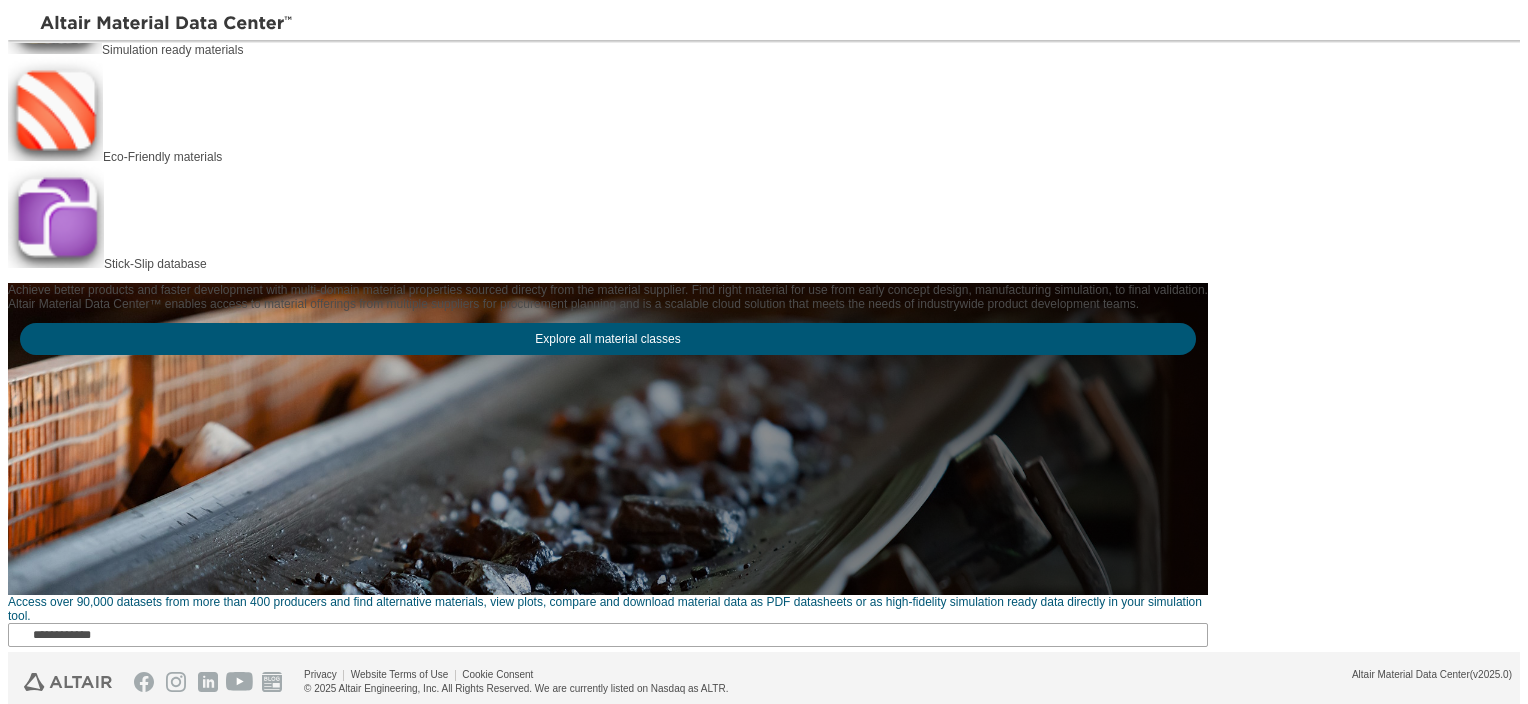 click on "Explore all material classes" at bounding box center [608, 339] 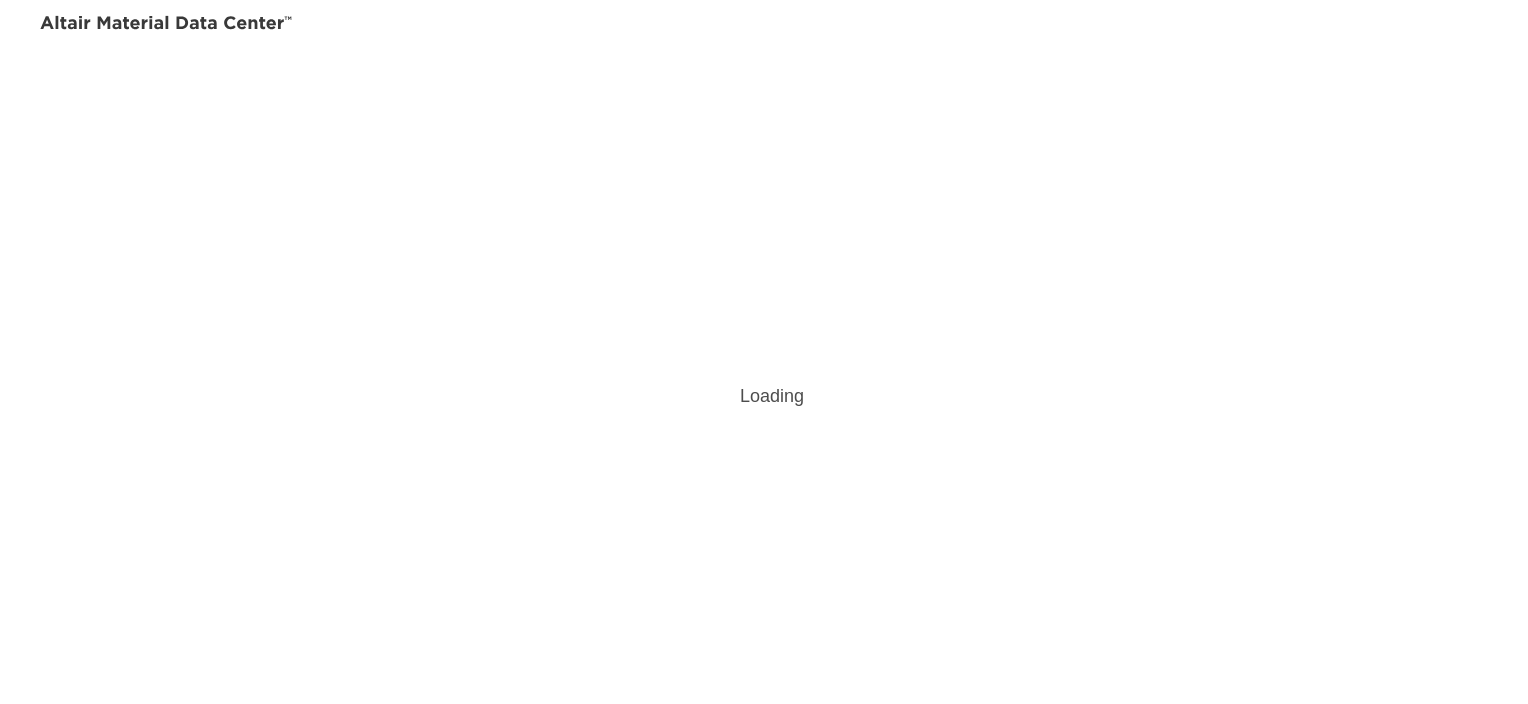 scroll, scrollTop: 0, scrollLeft: 0, axis: both 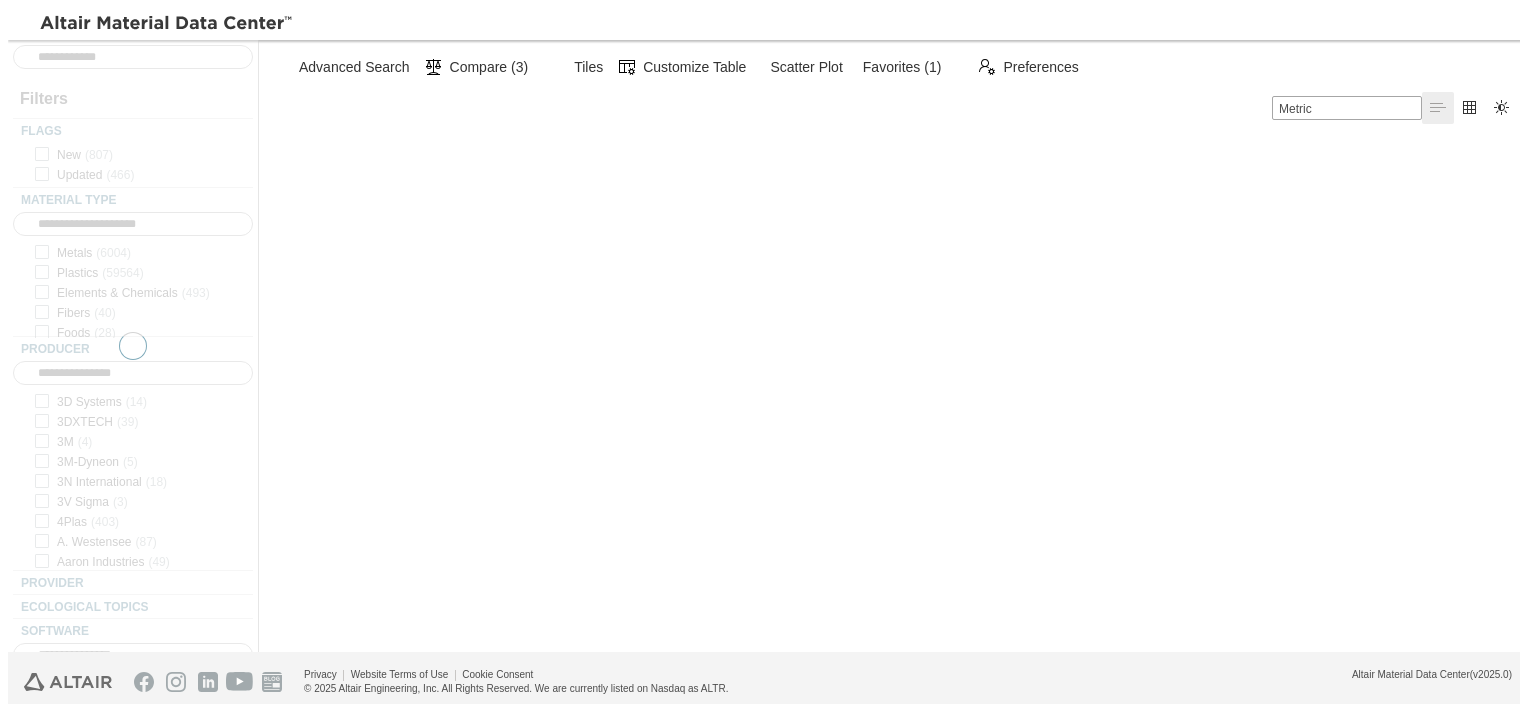 click at bounding box center [542, 59] 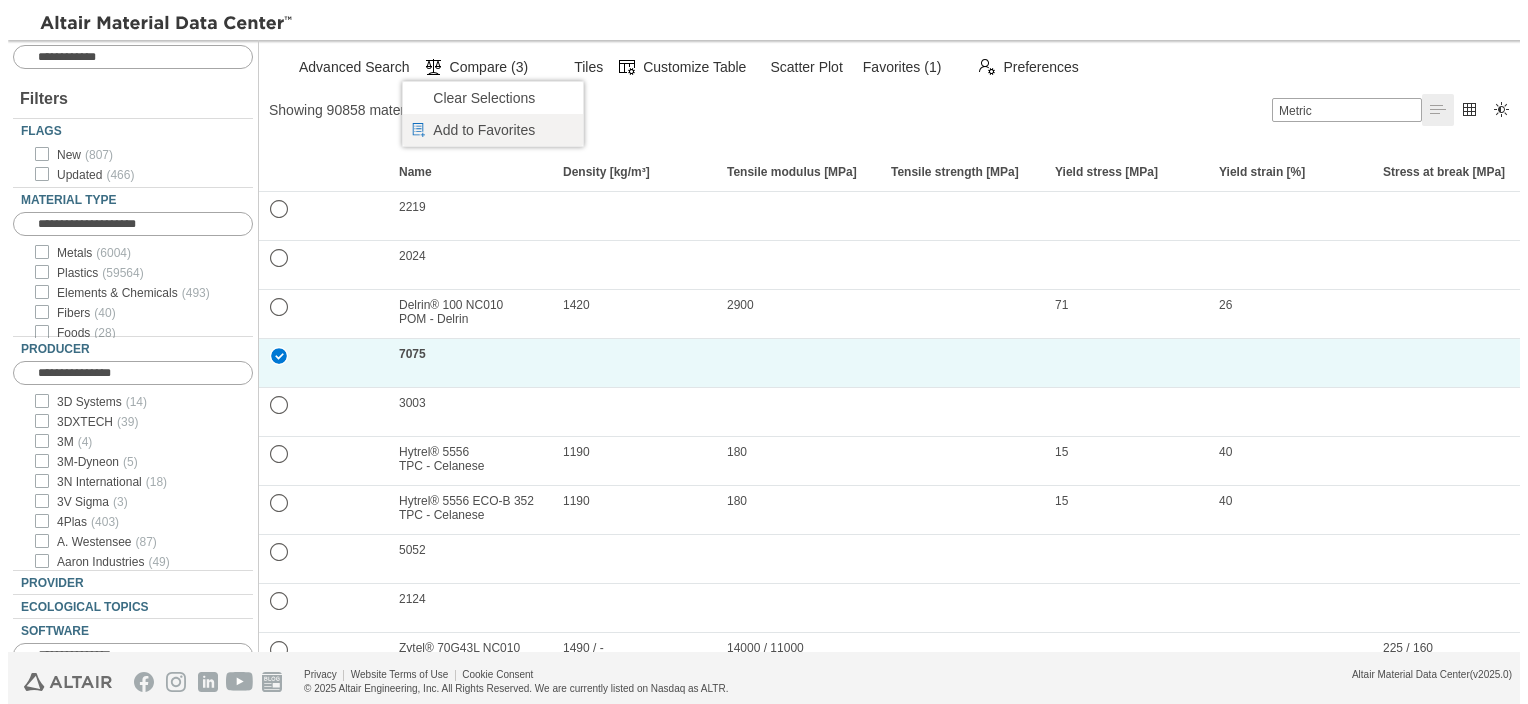 click on "Add to Favorites" at bounding box center [502, 98] 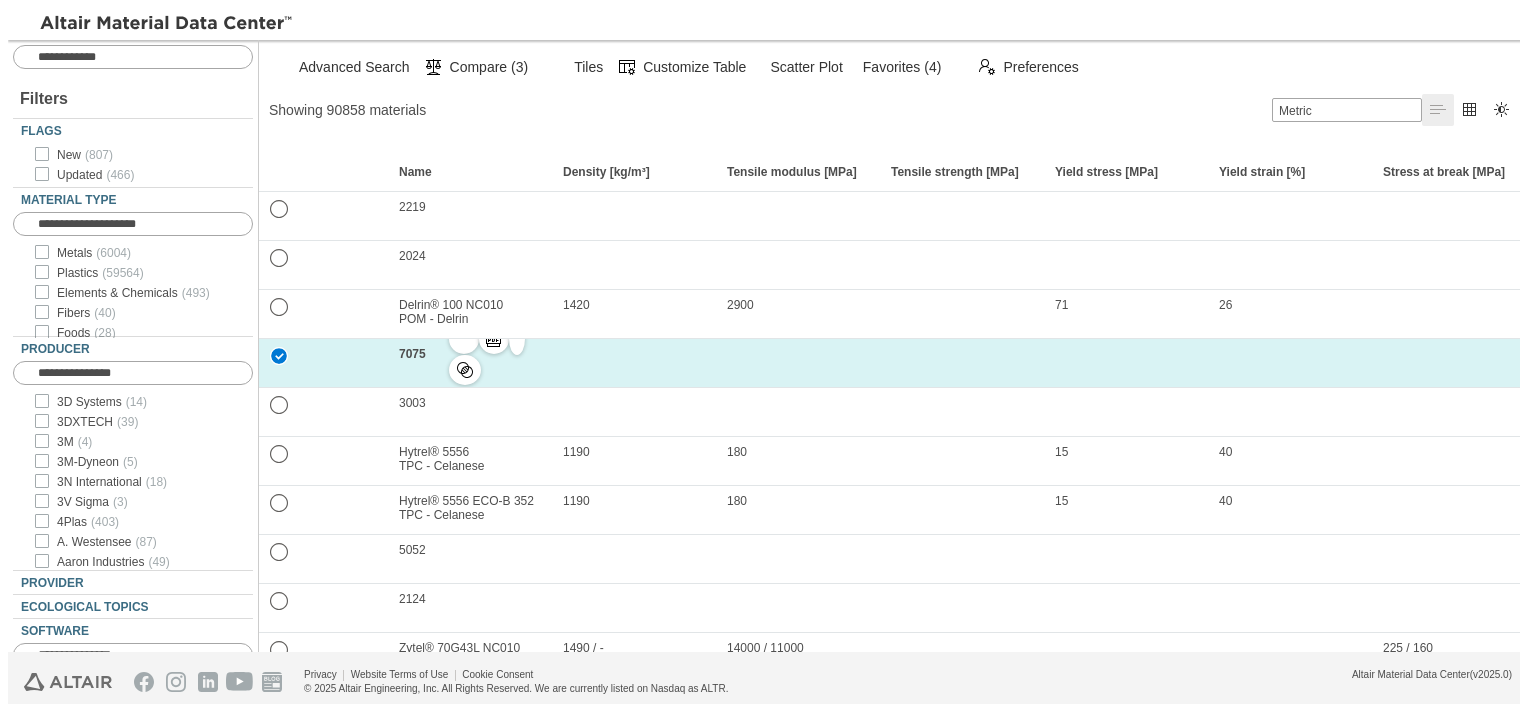click on "7075" at bounding box center [412, 354] 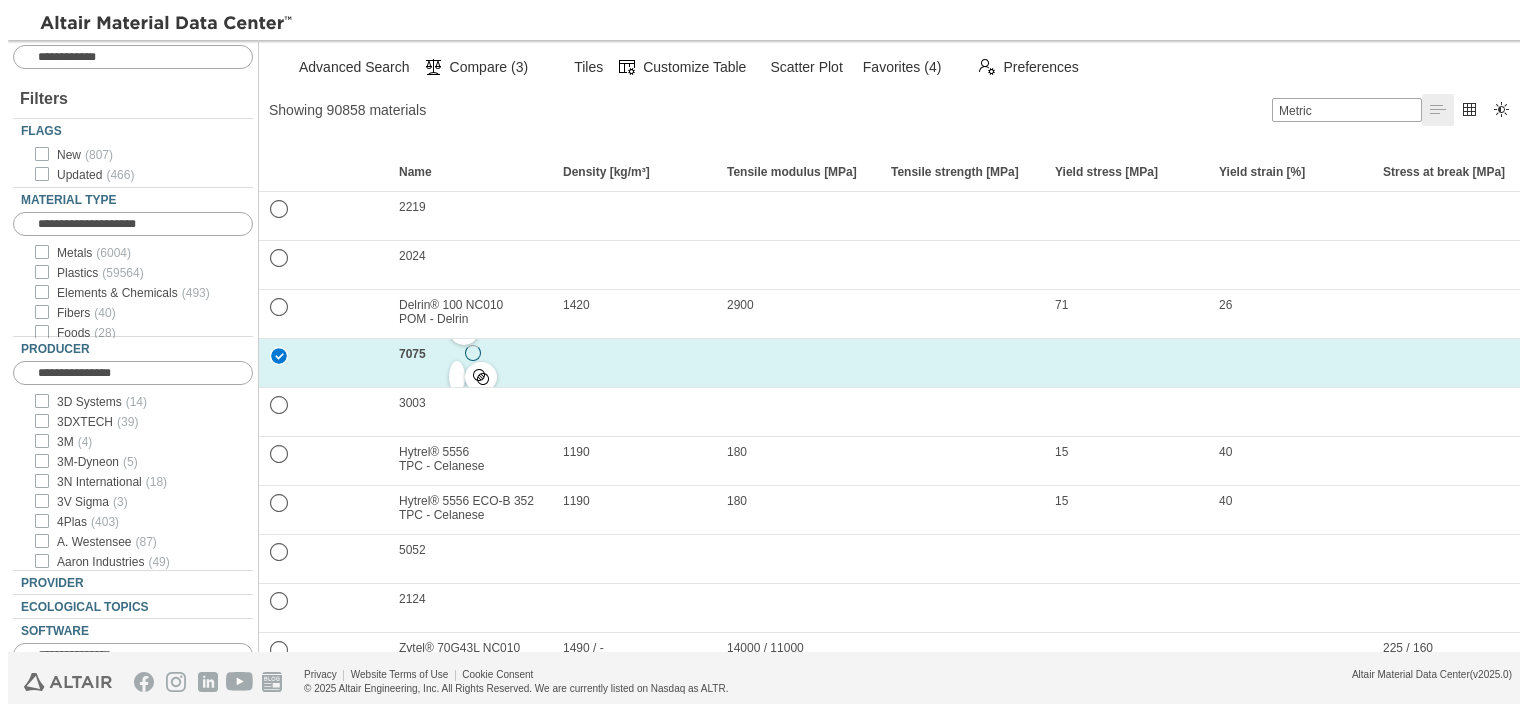 click on "" at bounding box center [280, 355] 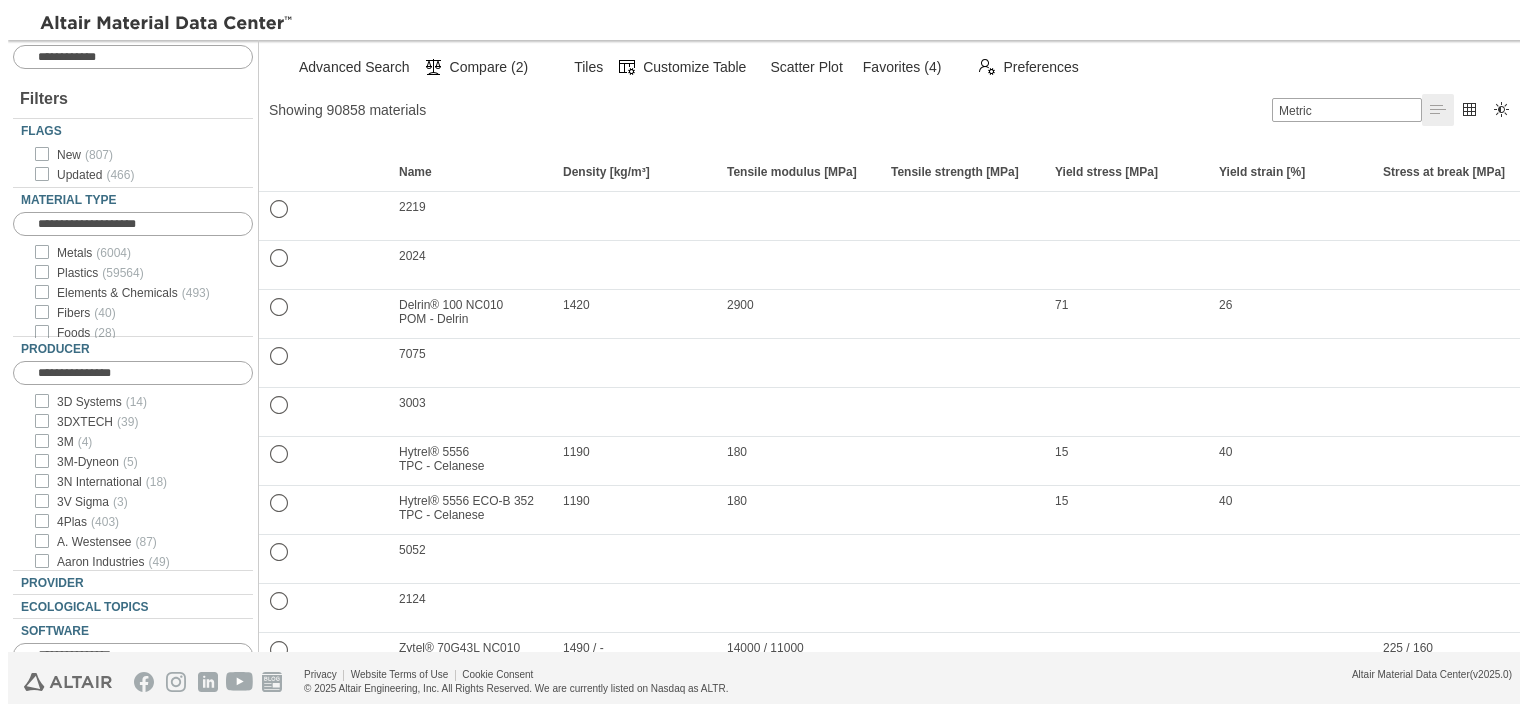 click at bounding box center (633, 363) 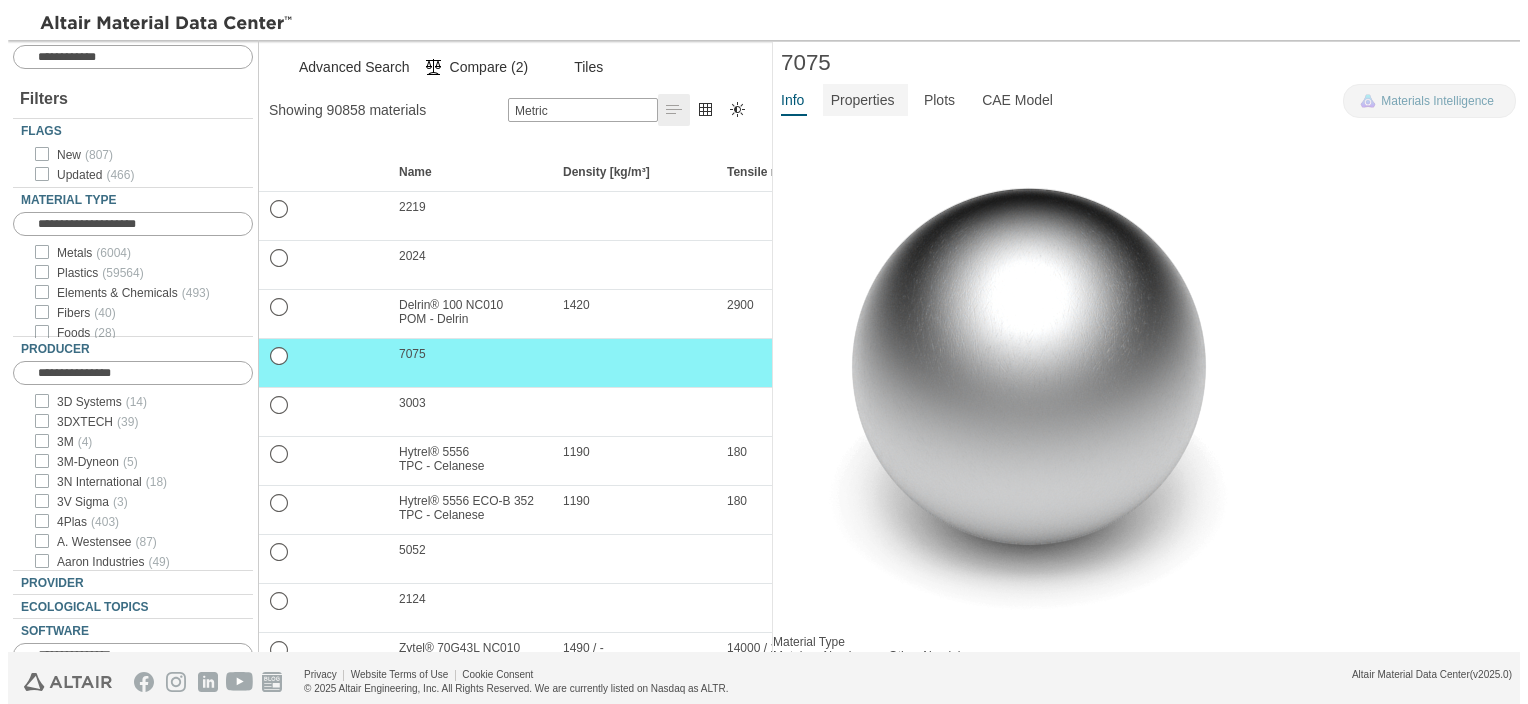 click on "Properties" at bounding box center (863, 100) 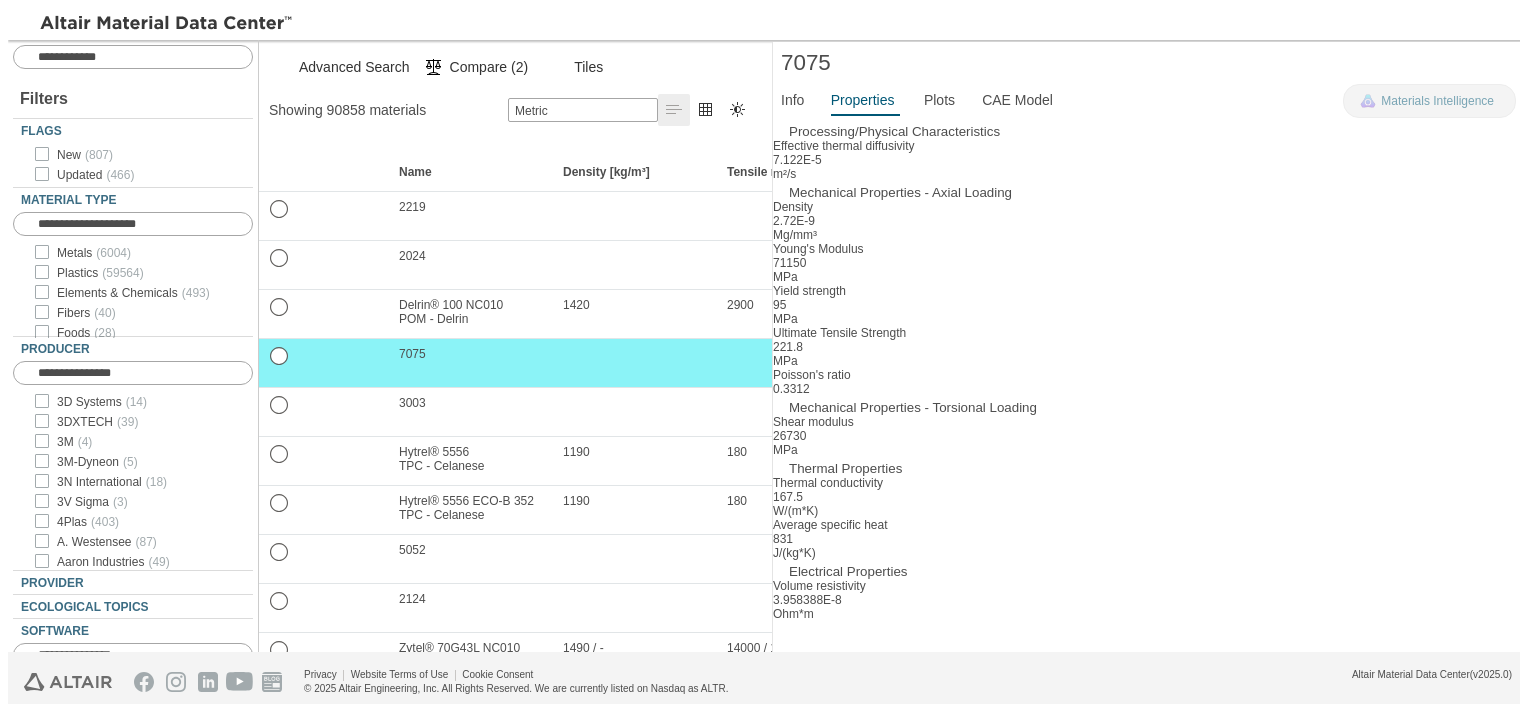 click on "7075" at bounding box center [1122, 63] 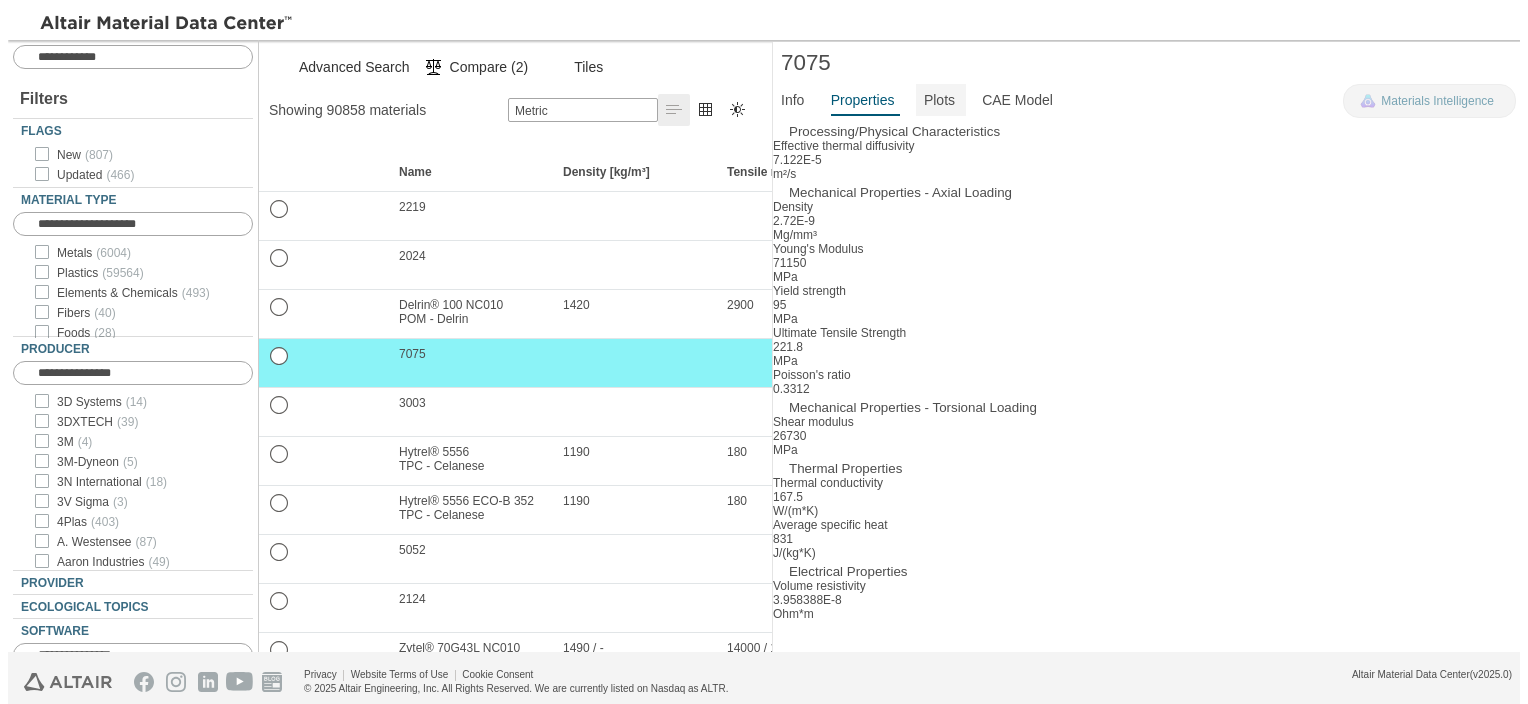 click on "Plots" at bounding box center [939, 100] 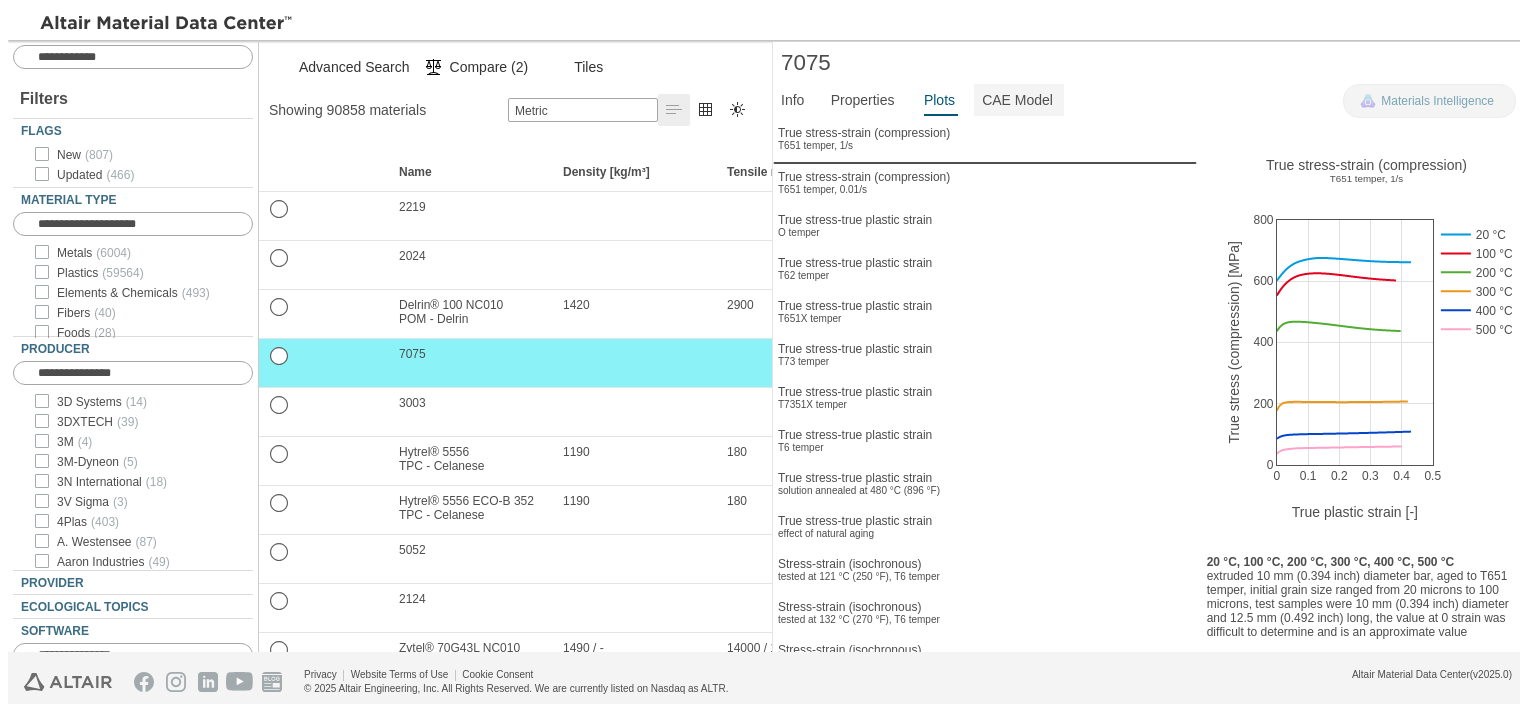 click on "CAE Model" at bounding box center [1017, 100] 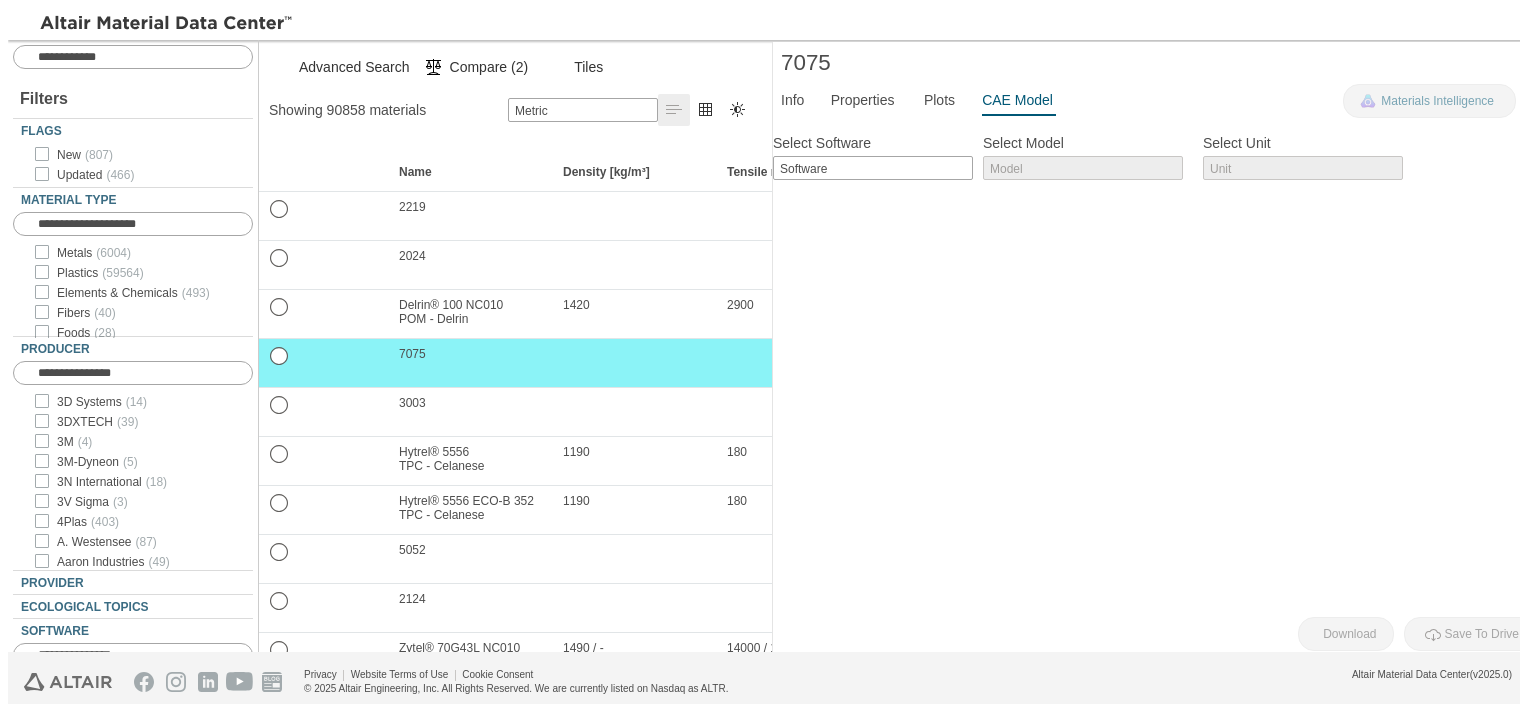 click at bounding box center (1512, 55) 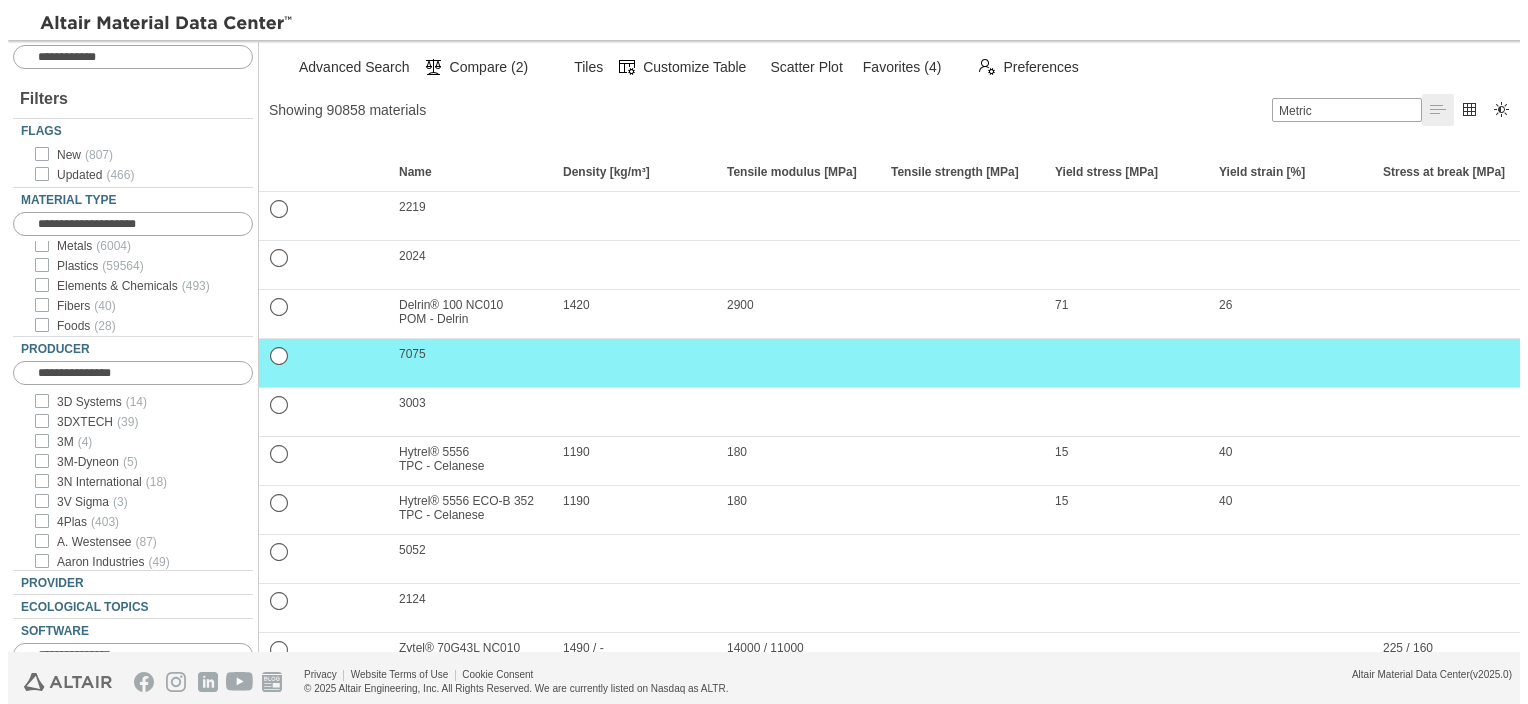 scroll, scrollTop: 0, scrollLeft: 0, axis: both 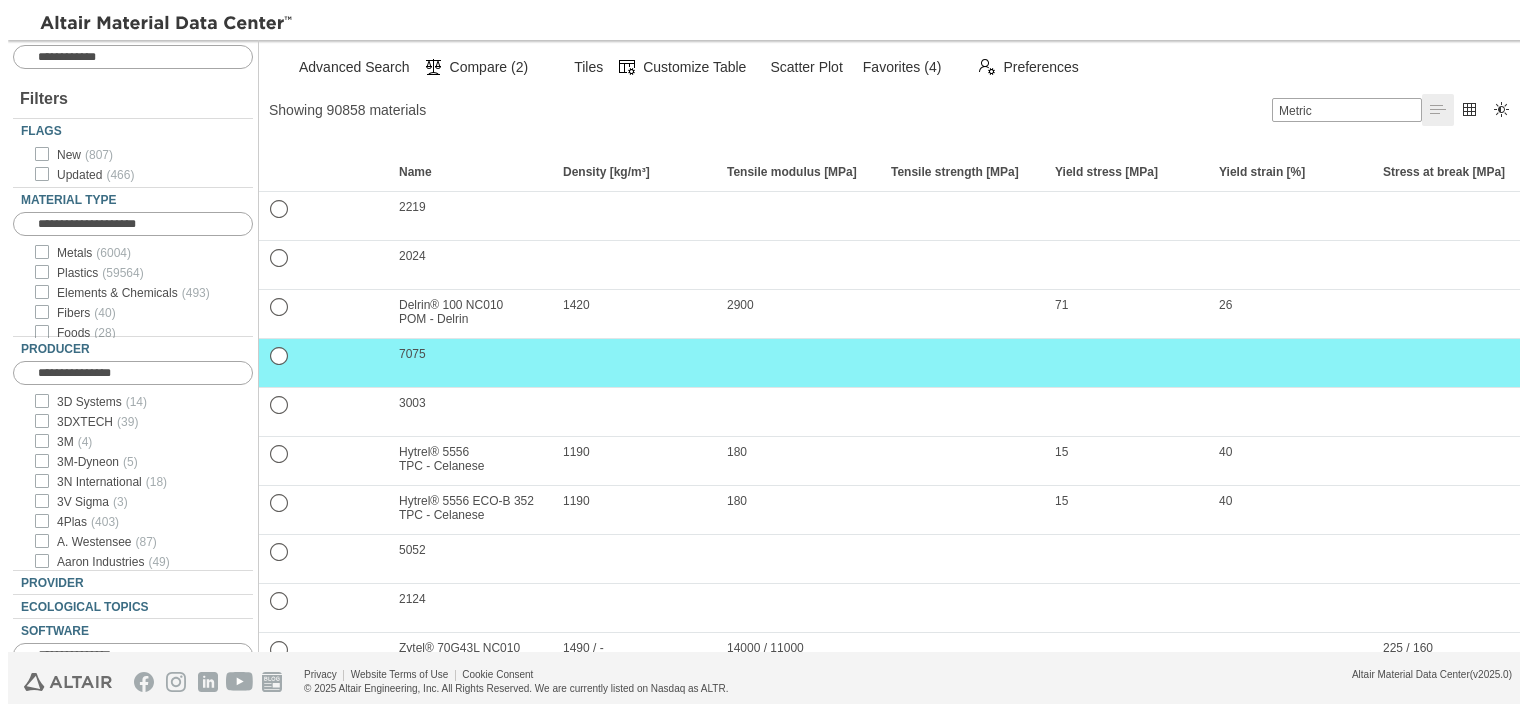 click on "7075  " at bounding box center [469, 363] 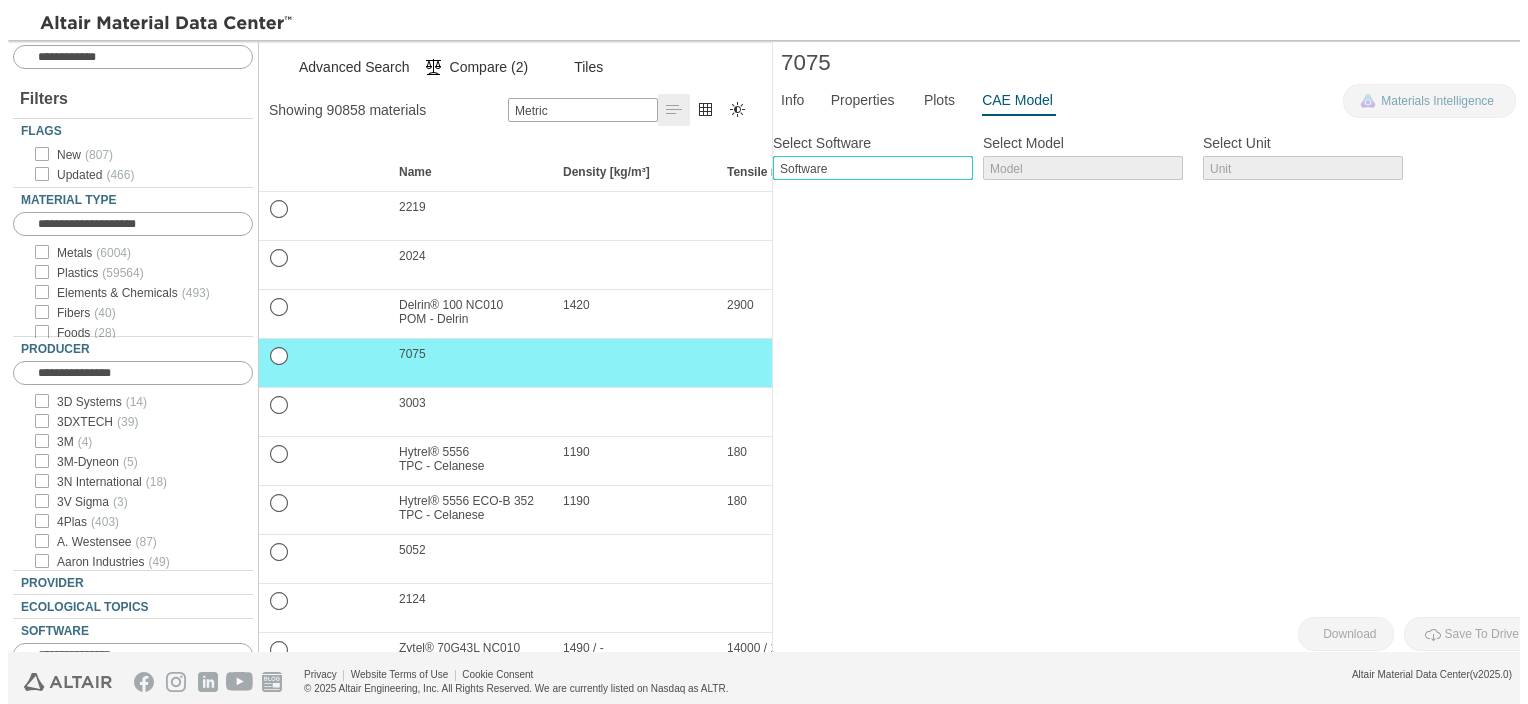 click at bounding box center [961, 164] 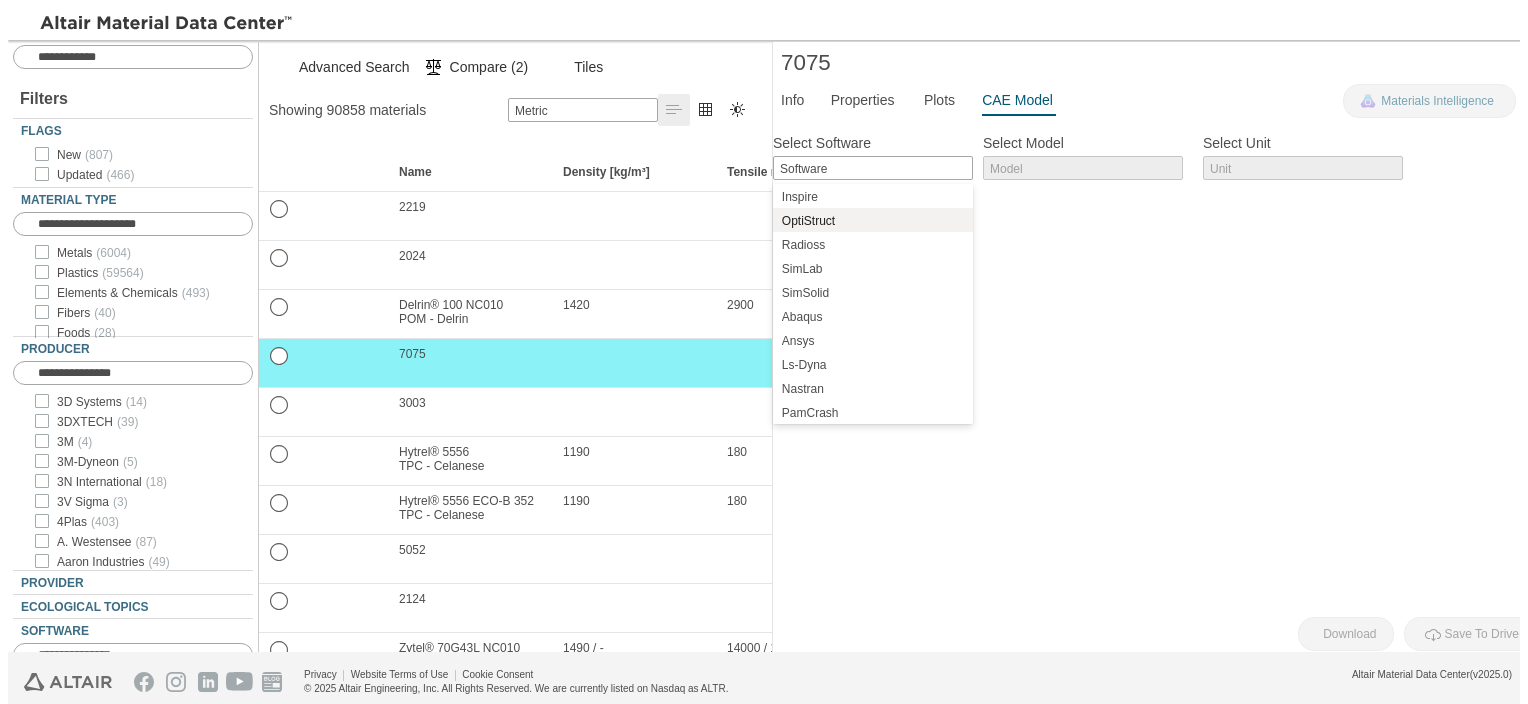 click on "OptiStruct" at bounding box center (873, 221) 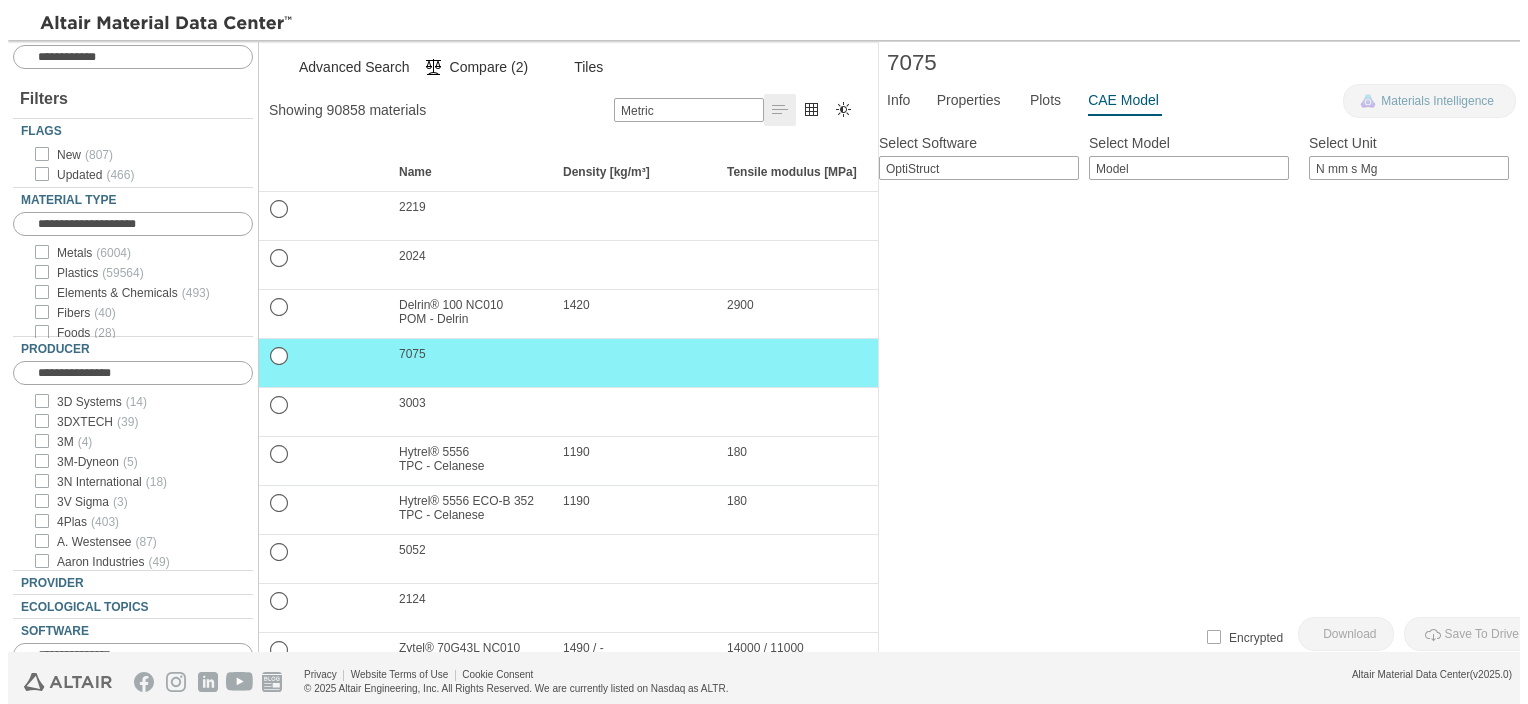 drag, startPoint x: 762, startPoint y: 210, endPoint x: 868, endPoint y: 208, distance: 106.01887 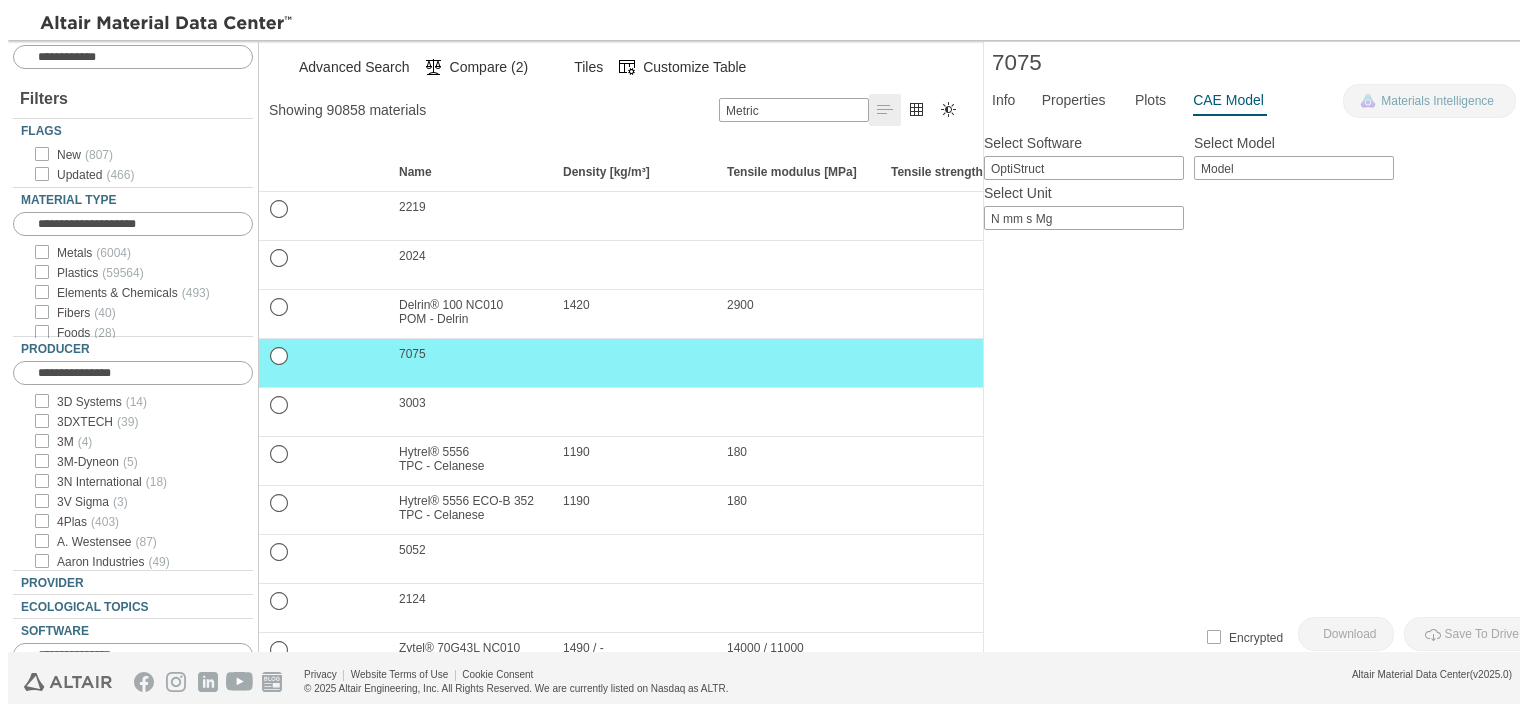 drag, startPoint x: 868, startPoint y: 208, endPoint x: 973, endPoint y: 195, distance: 105.801704 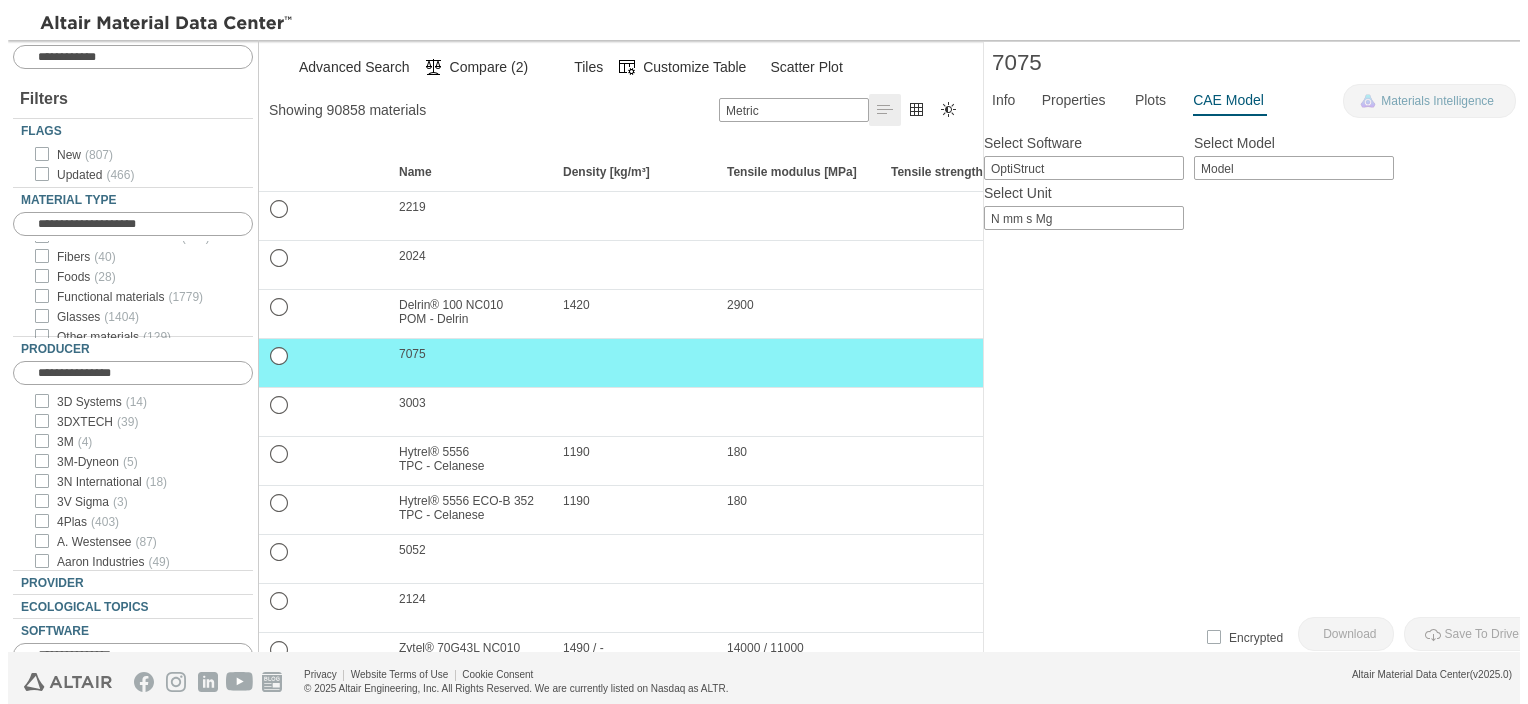 scroll, scrollTop: 0, scrollLeft: 0, axis: both 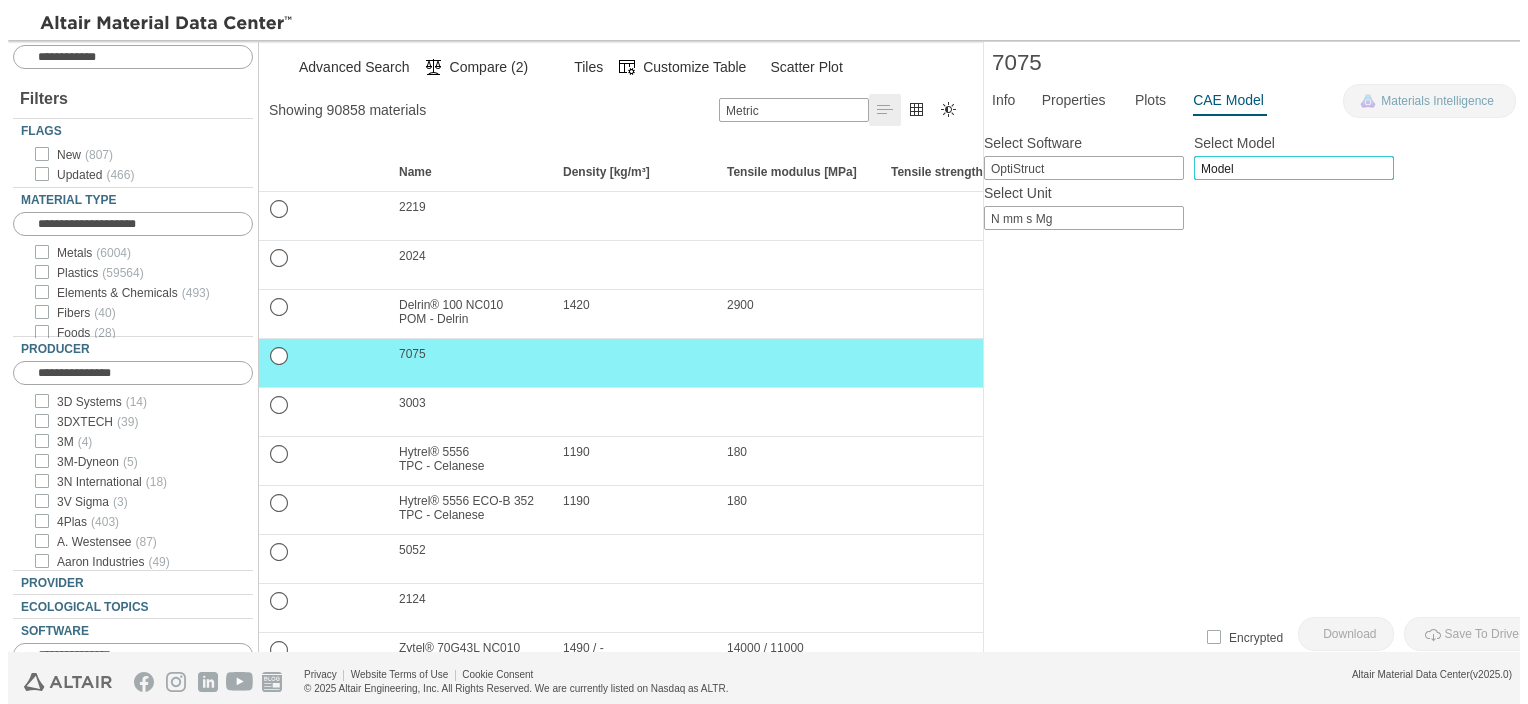 click on "Model" at bounding box center (1294, 168) 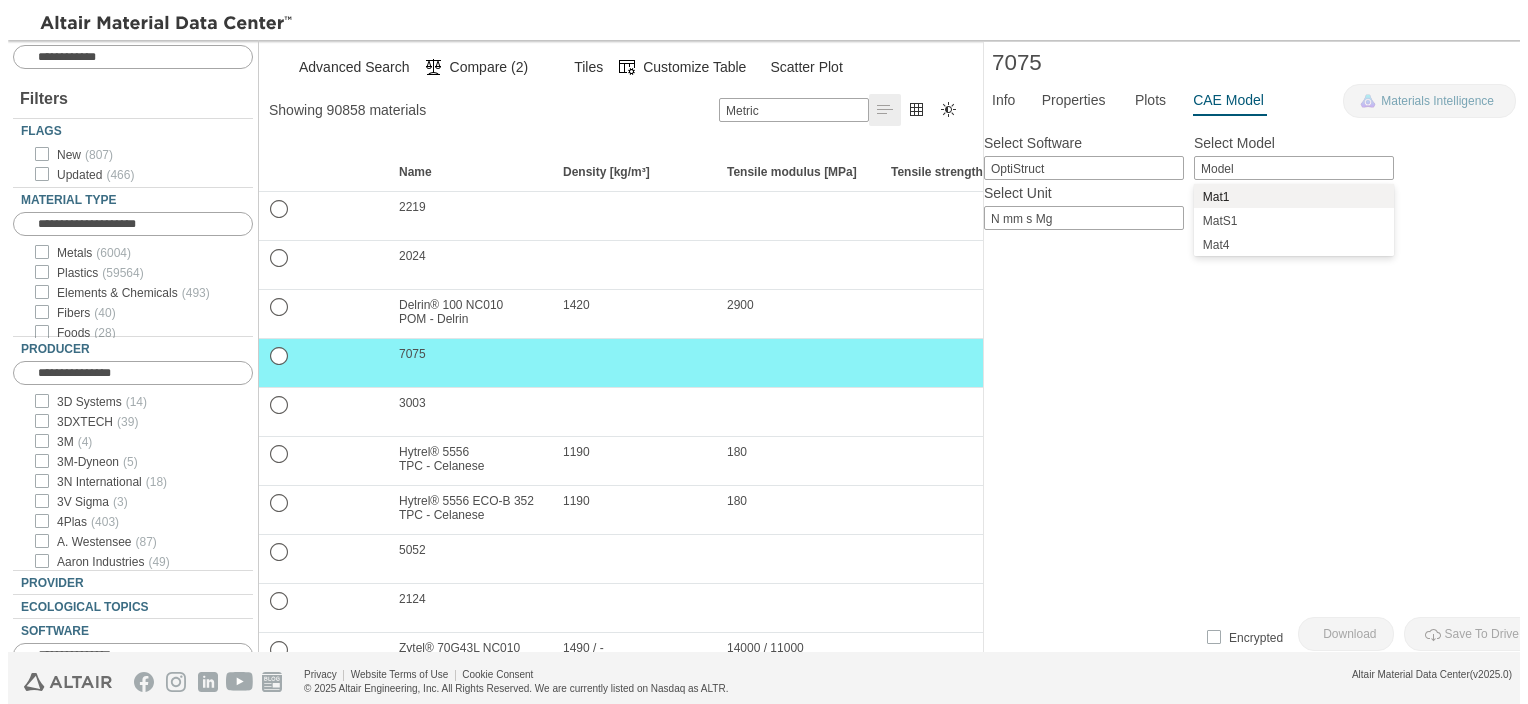 click on "Mat1" at bounding box center [1294, 196] 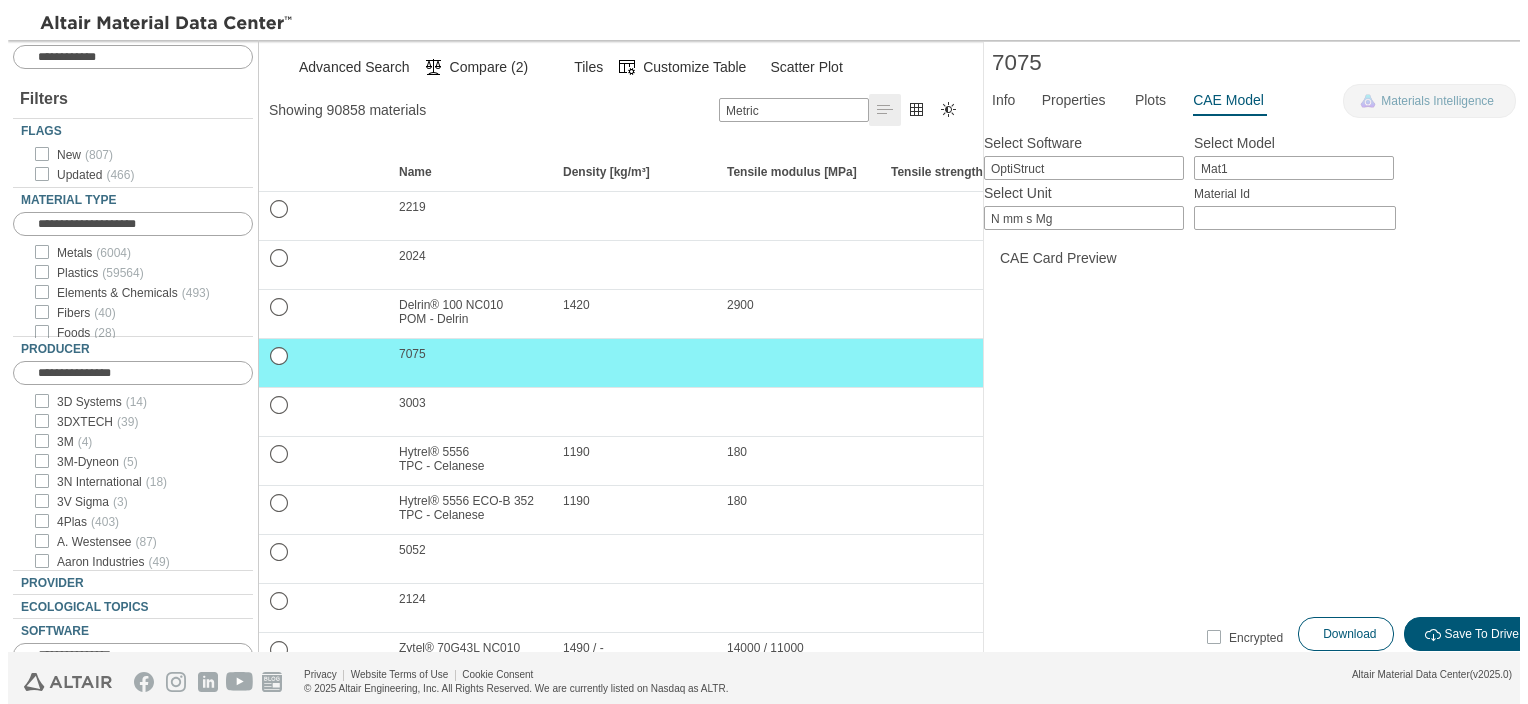 click on "Download" at bounding box center [1349, 634] 